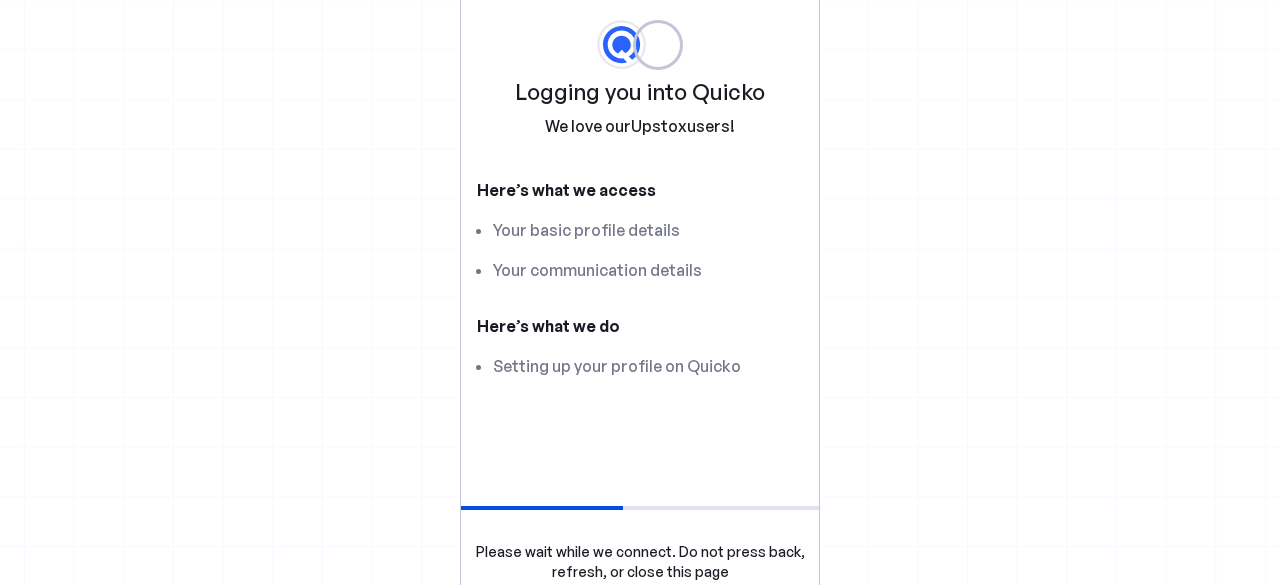scroll, scrollTop: 0, scrollLeft: 0, axis: both 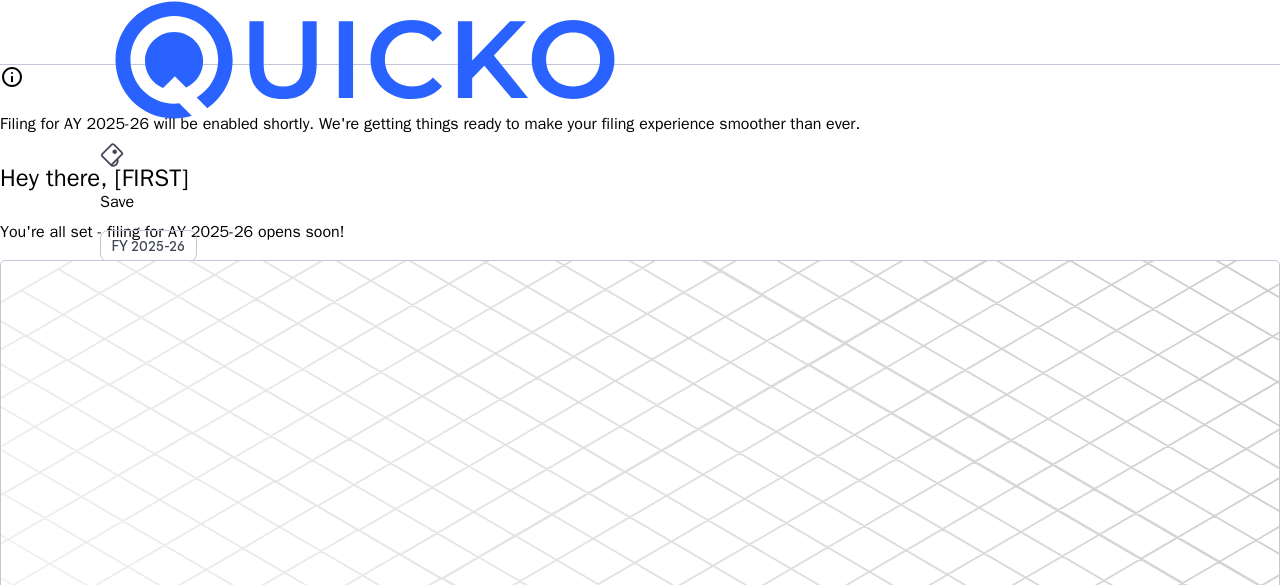 click on "File" at bounding box center (640, 408) 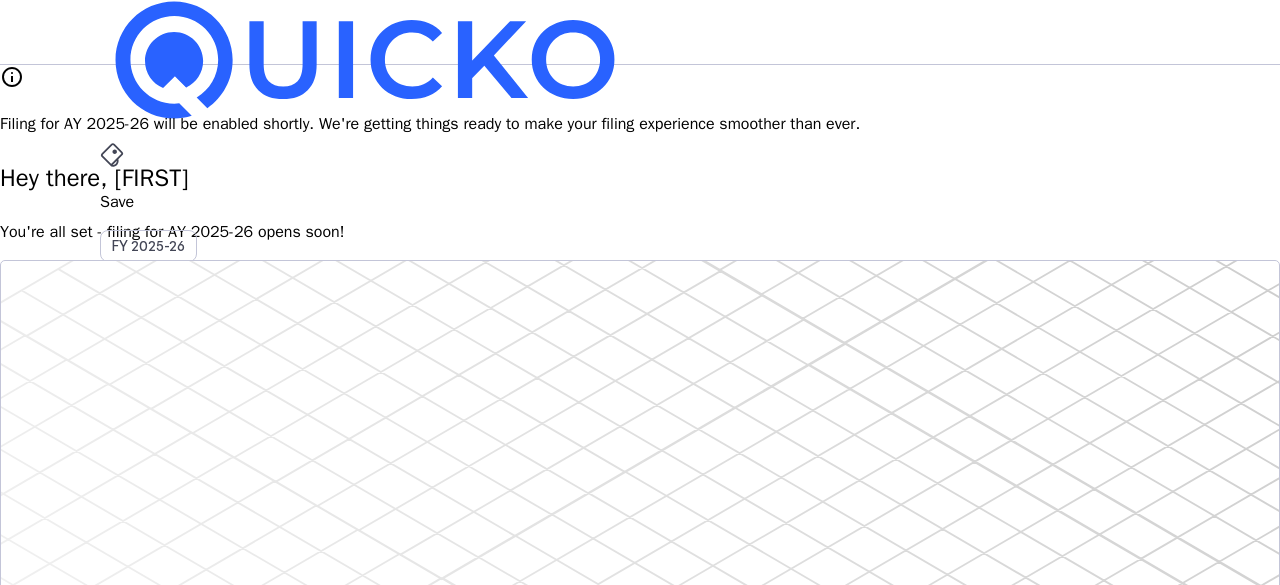 click on "AY 2025-26" at bounding box center [149, 452] 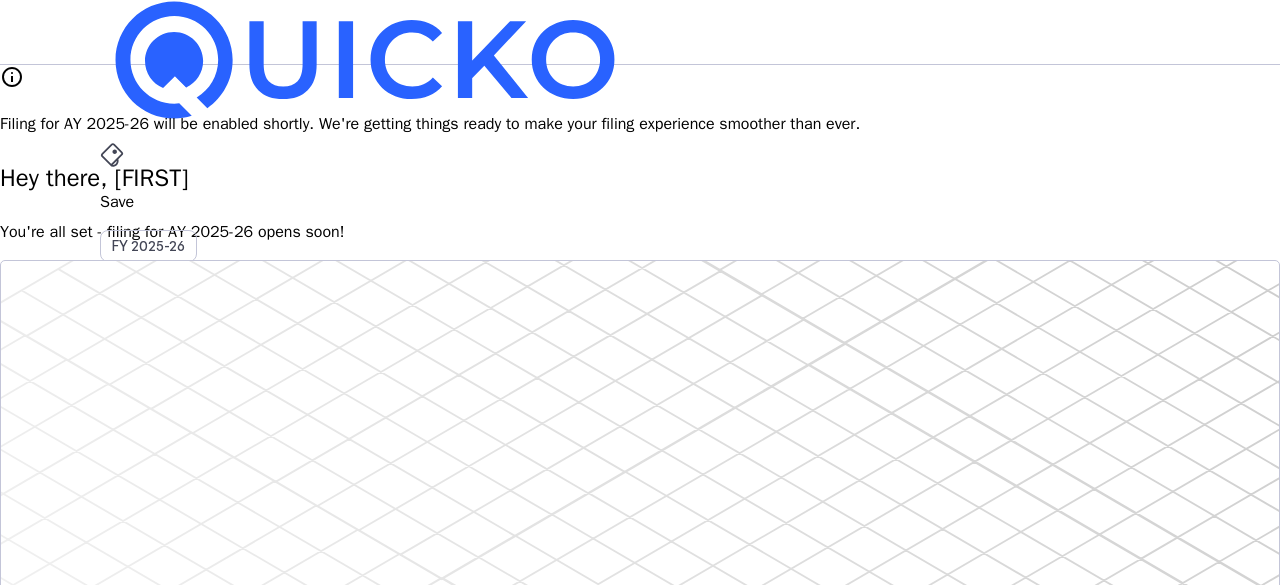 click on "File" at bounding box center (640, 408) 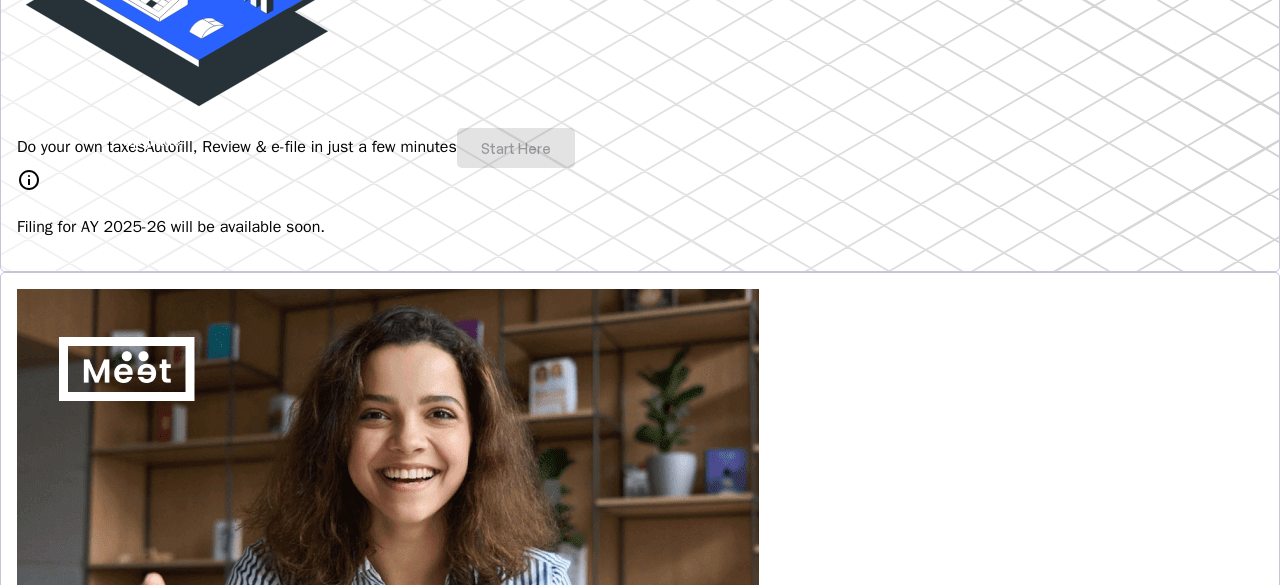 scroll, scrollTop: 0, scrollLeft: 0, axis: both 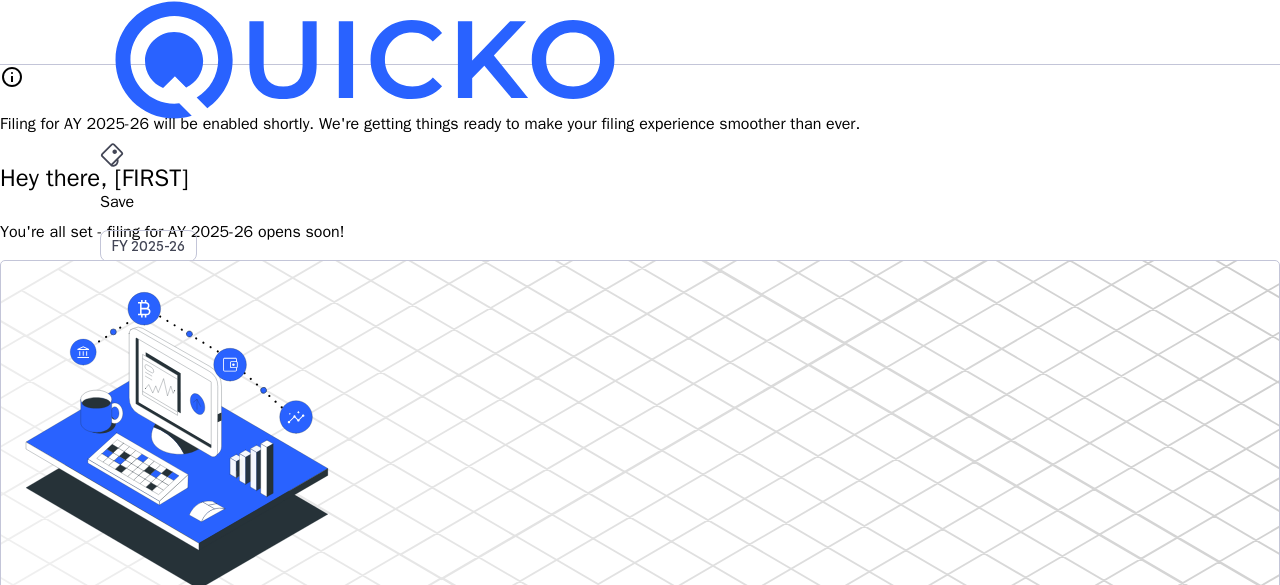 click on "Save" at bounding box center [640, 202] 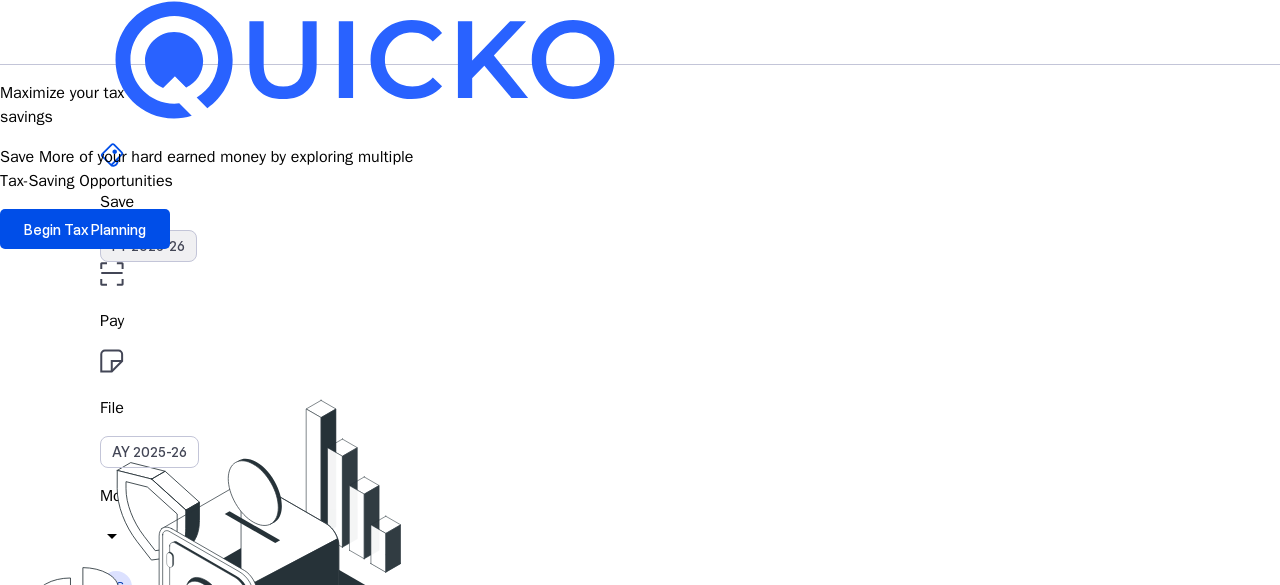click on "FY 2025-26" at bounding box center (148, 246) 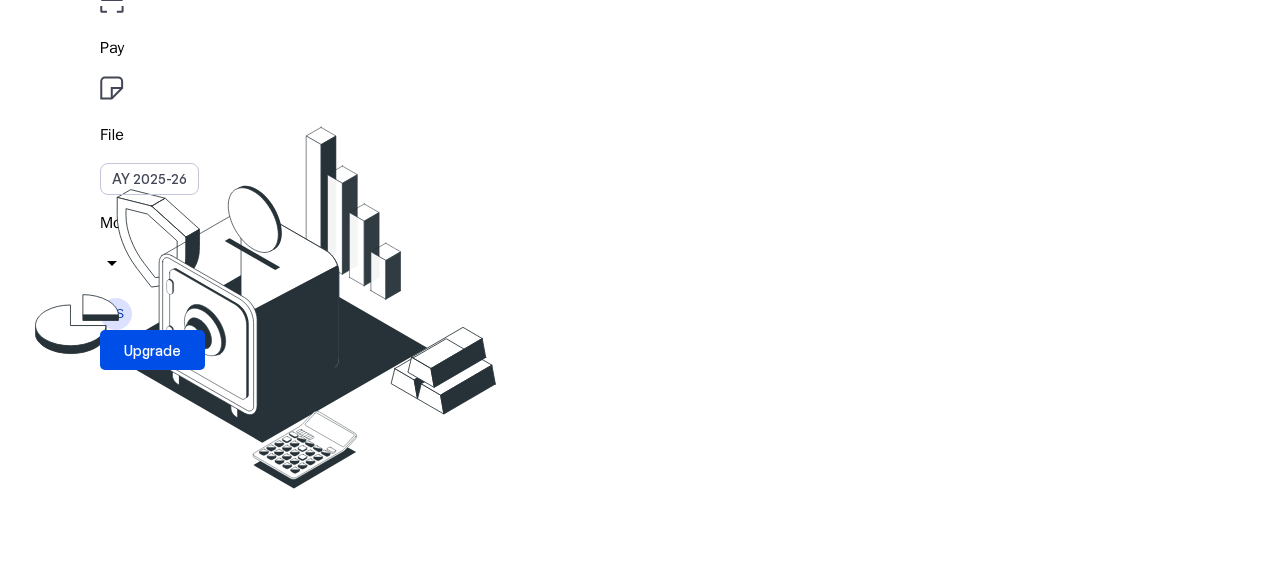 scroll, scrollTop: 0, scrollLeft: 0, axis: both 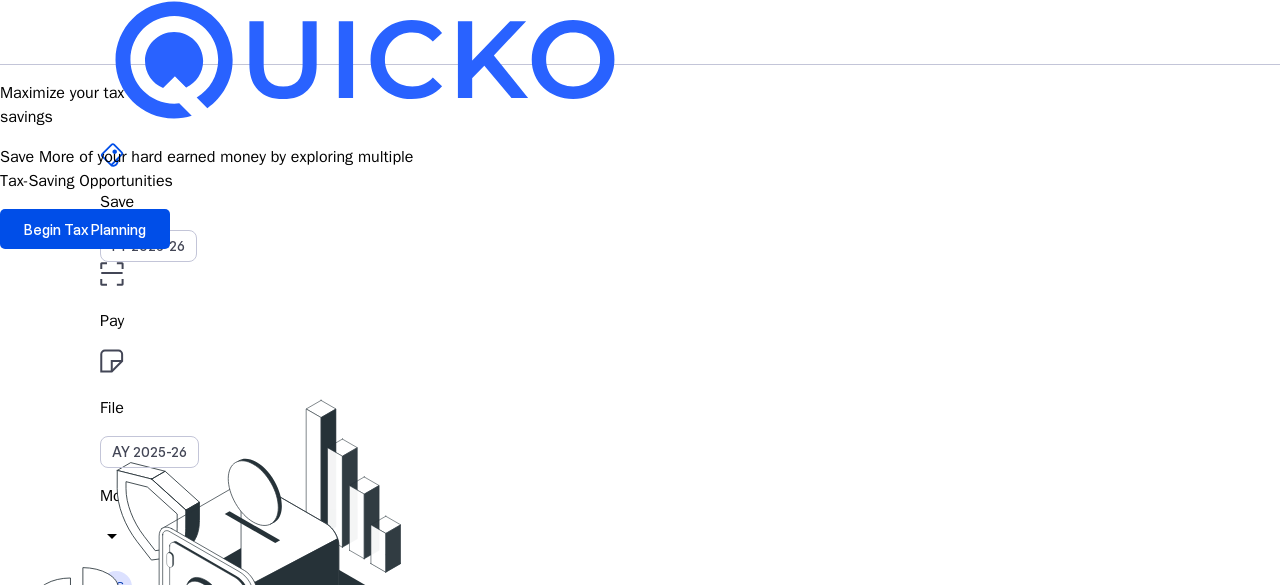 click on "File" at bounding box center (640, 321) 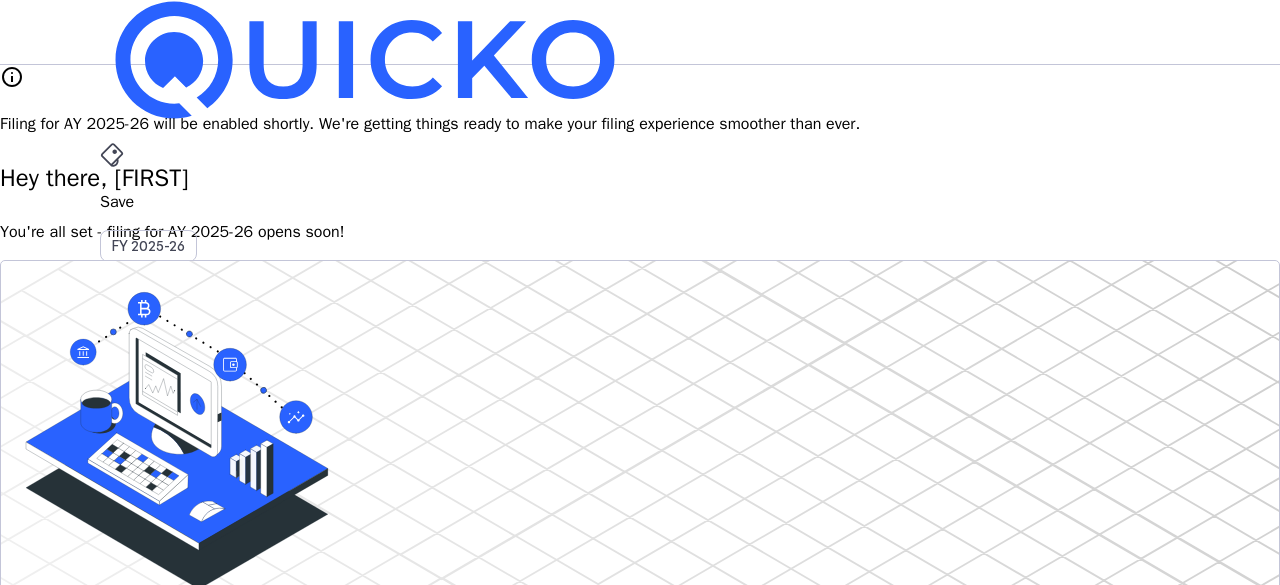 click on "AY 2025-26" at bounding box center (149, 452) 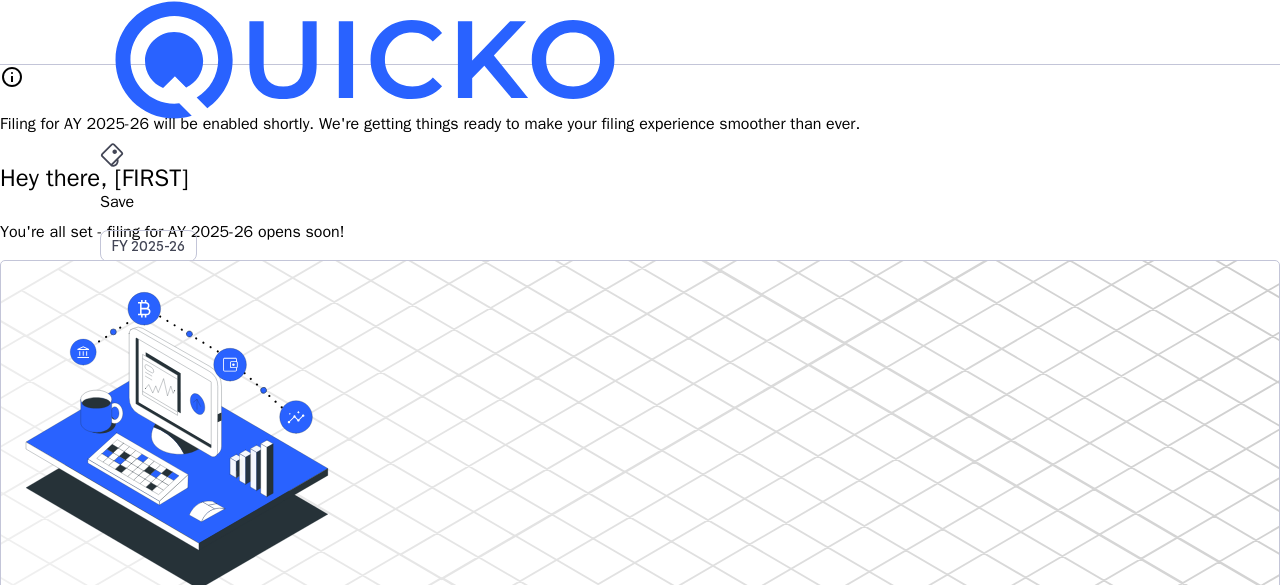click on "More" at bounding box center [640, 496] 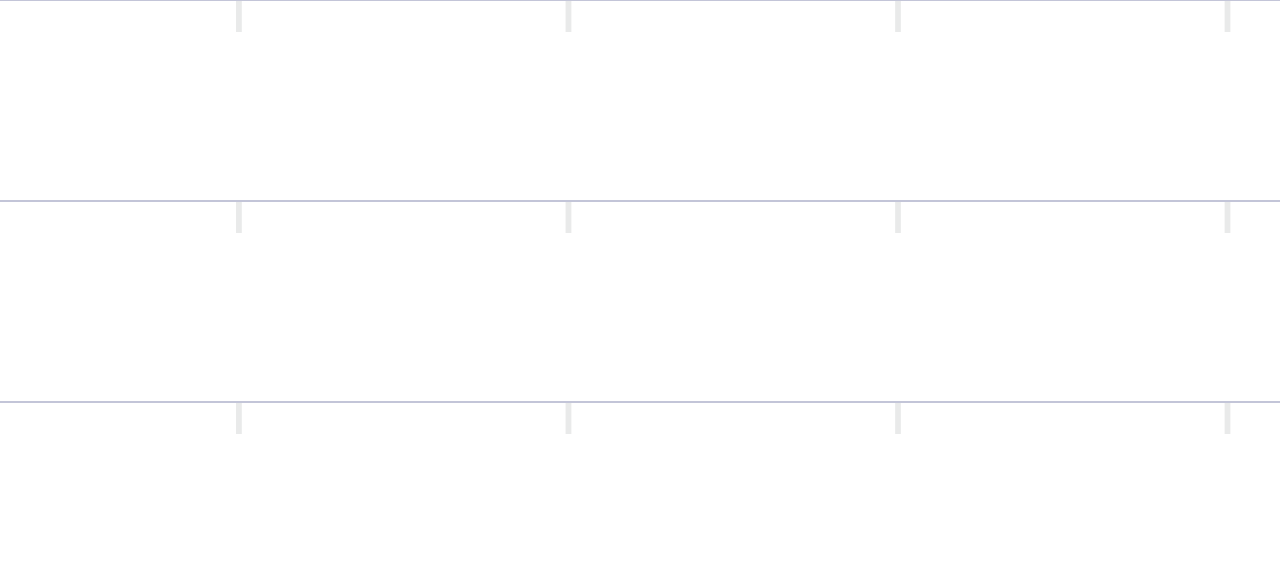 scroll, scrollTop: 115, scrollLeft: 0, axis: vertical 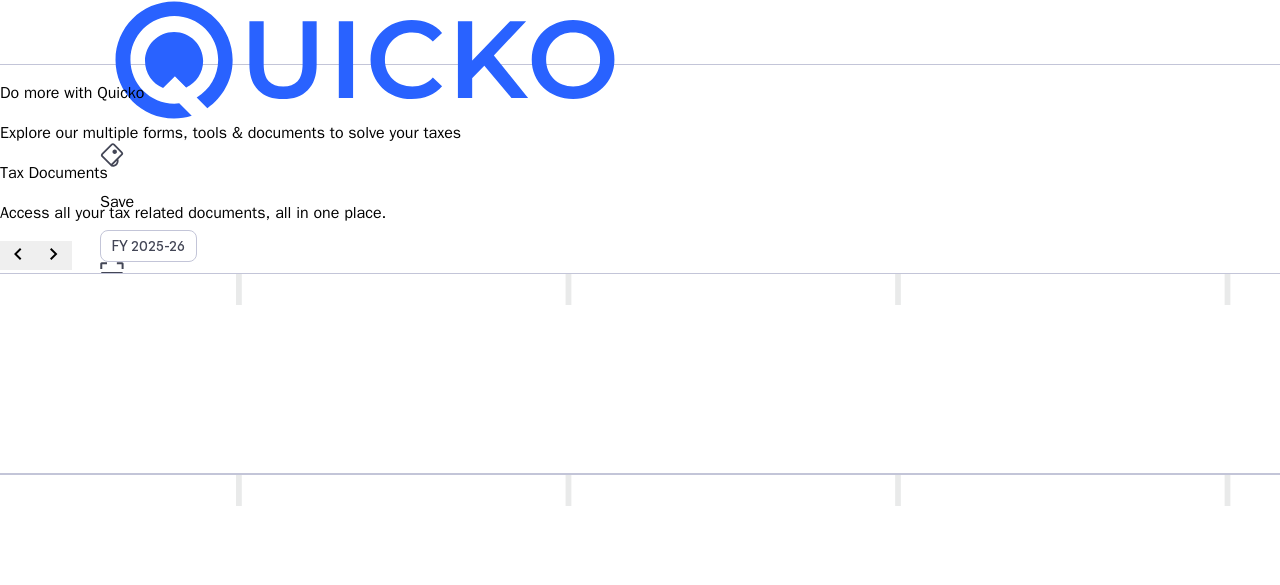 click at bounding box center [114, 151] 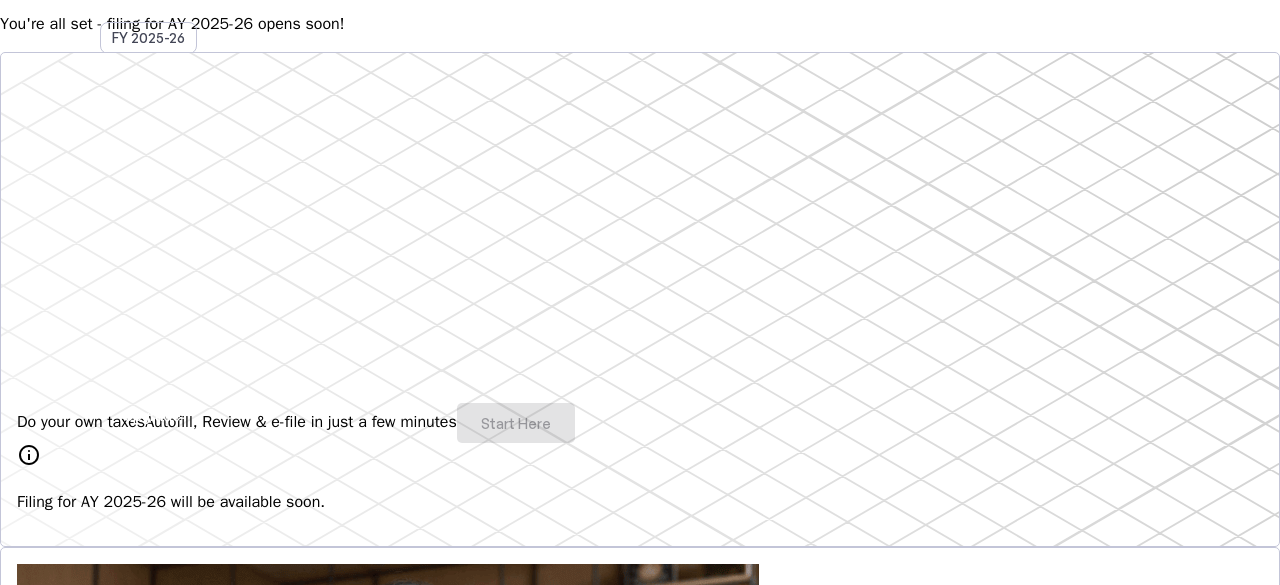click on "Do your own taxes" at bounding box center [81, 422] 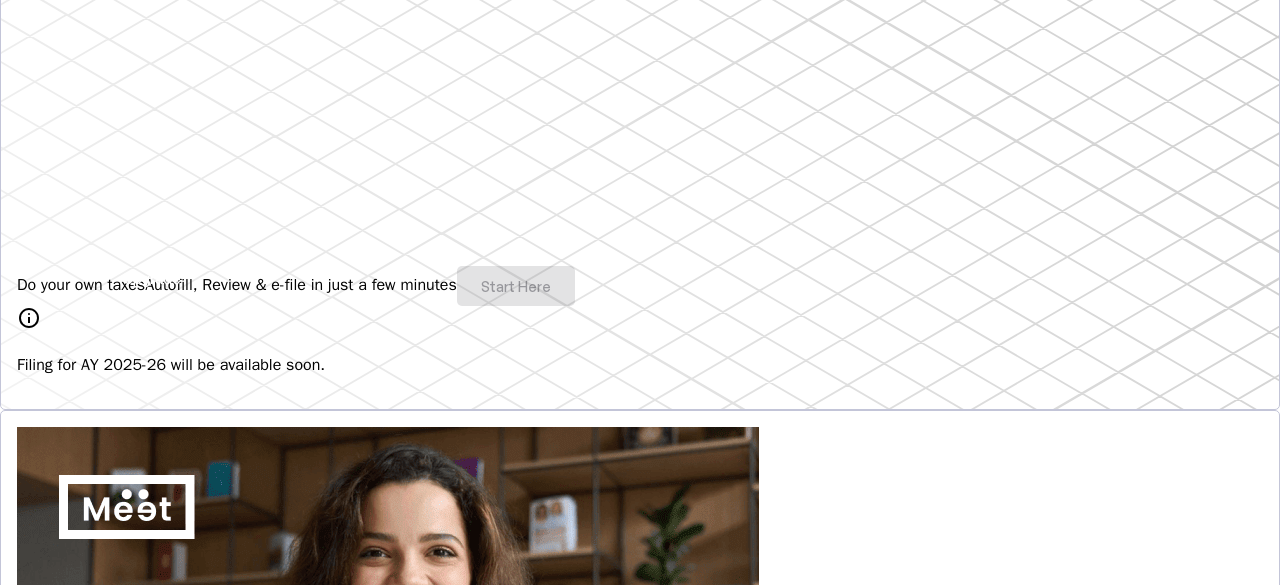 scroll, scrollTop: 348, scrollLeft: 0, axis: vertical 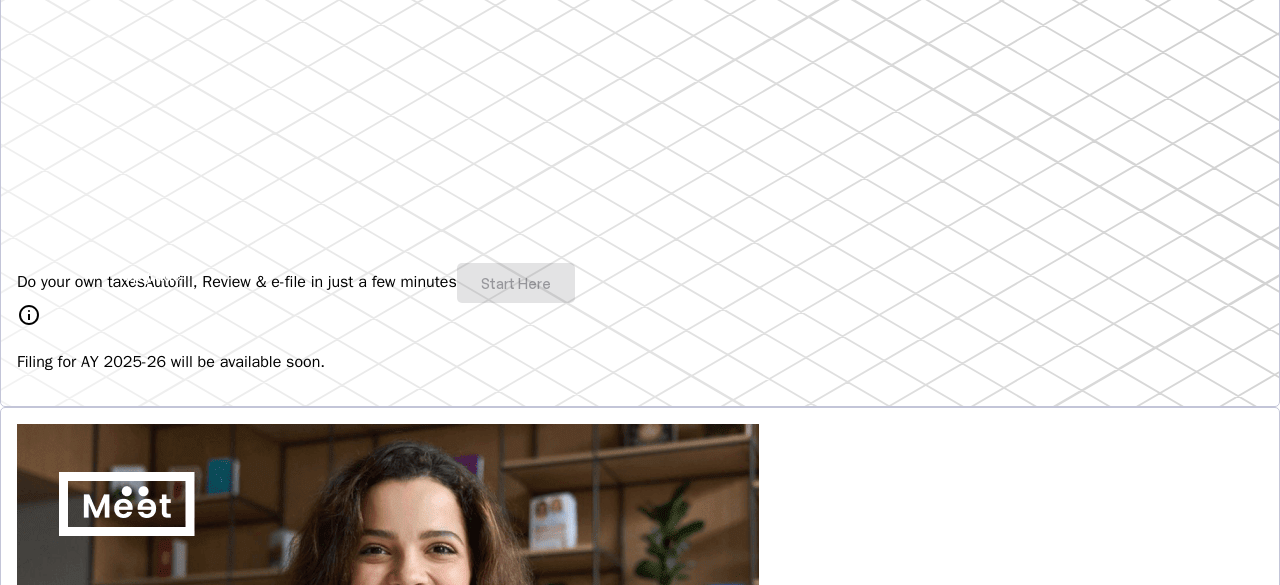 click on "info Filing for AY 2025-26 will be available soon." at bounding box center (640, 338) 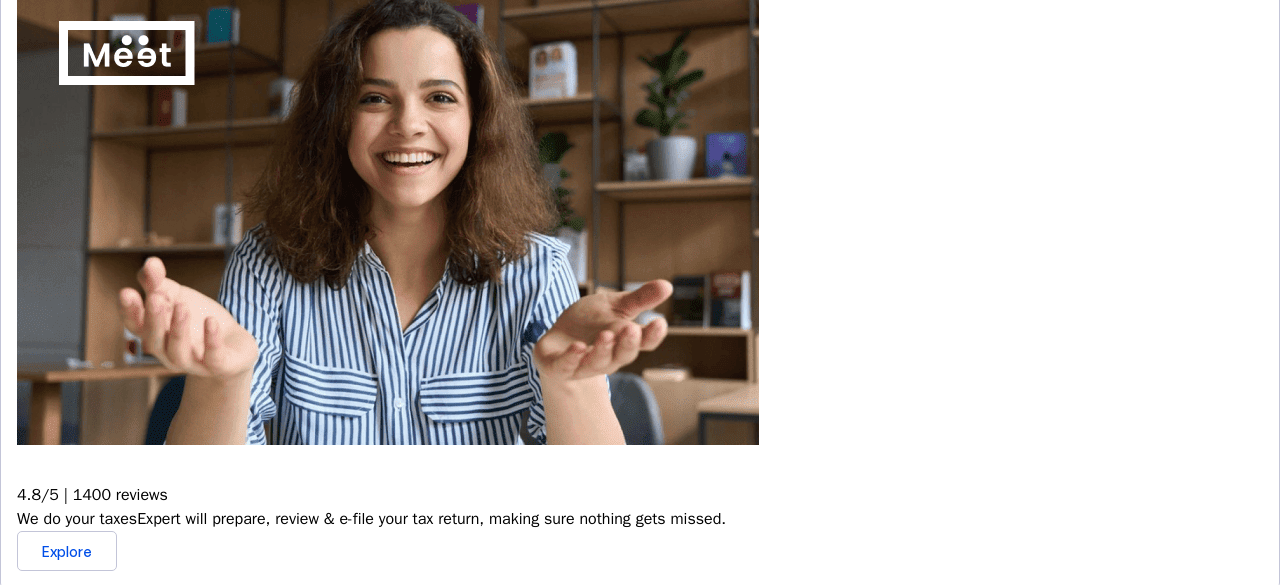 scroll, scrollTop: 815, scrollLeft: 0, axis: vertical 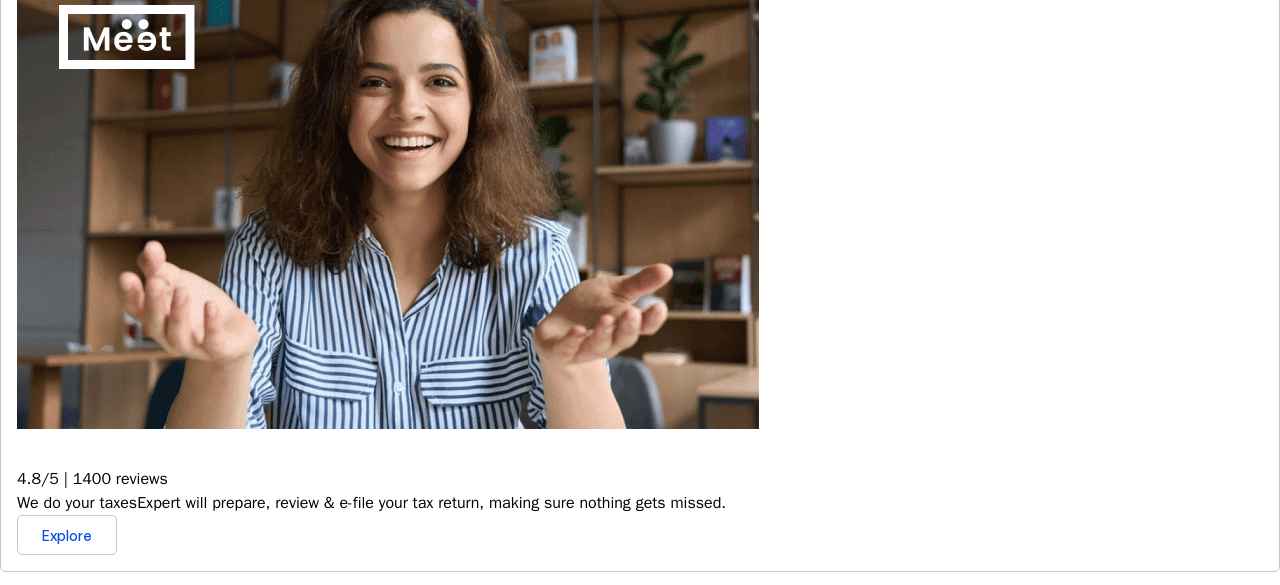 click at bounding box center [31, 660] 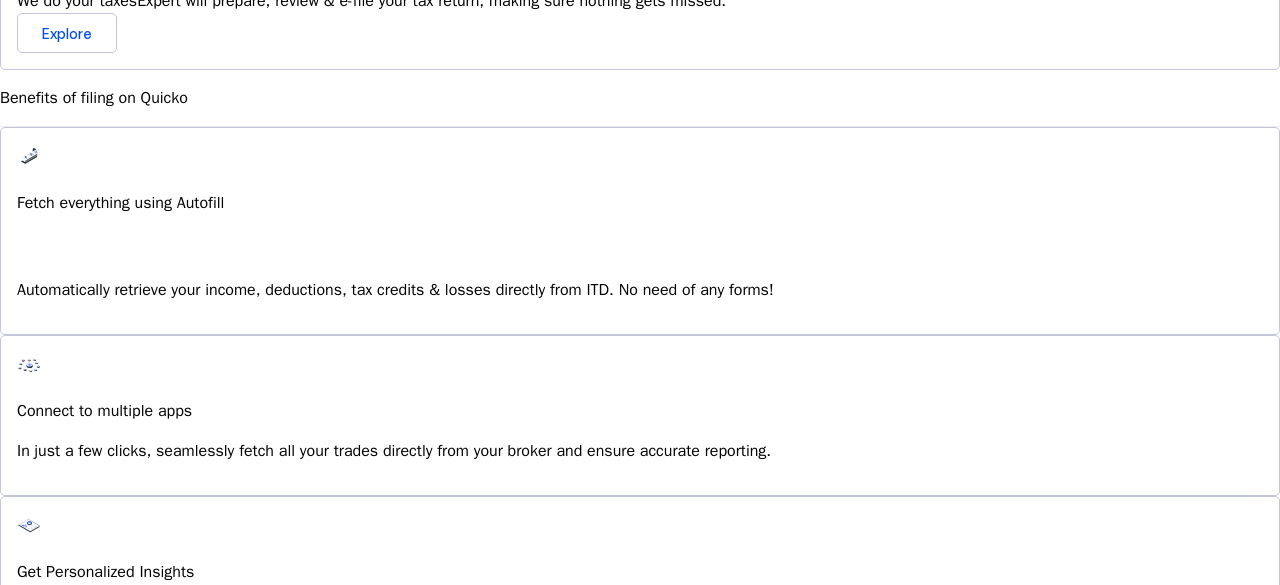 scroll, scrollTop: 1318, scrollLeft: 0, axis: vertical 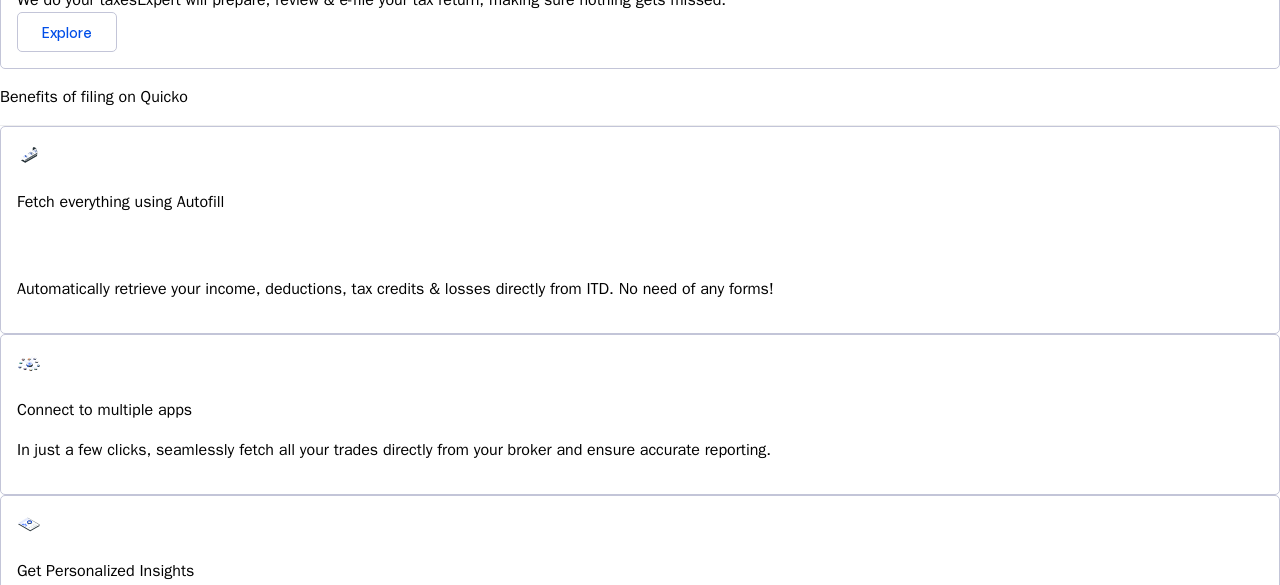 click on "Revise Return" at bounding box center (640, 1013) 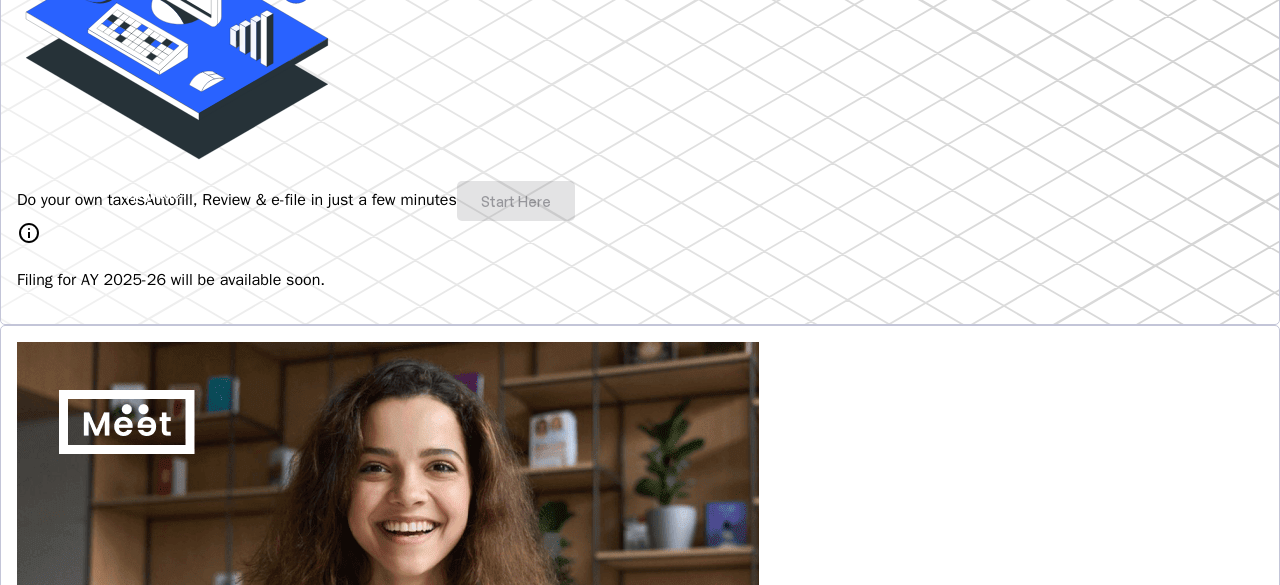 scroll, scrollTop: 0, scrollLeft: 0, axis: both 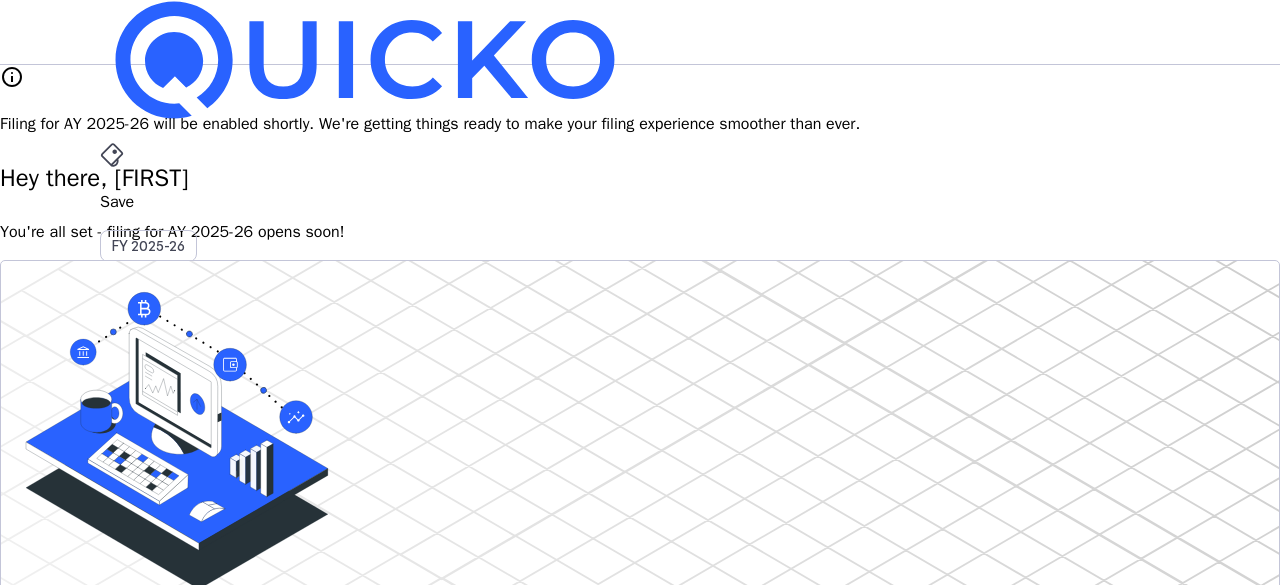 click on "PS   Upgrade" at bounding box center [640, 607] 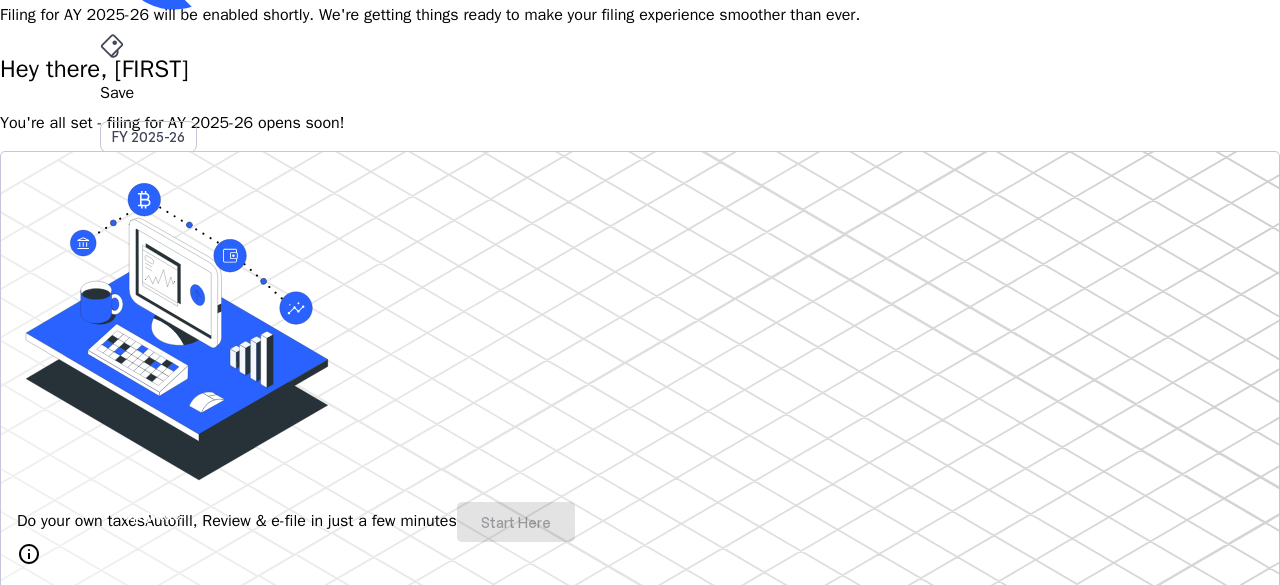 scroll, scrollTop: 110, scrollLeft: 0, axis: vertical 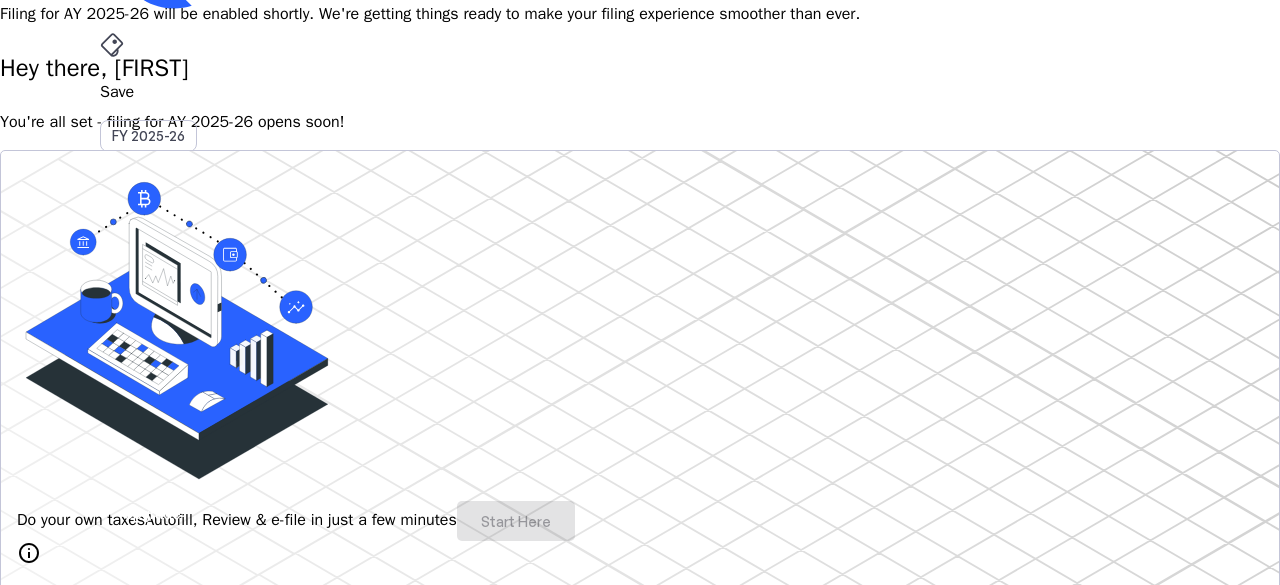 click on "Log Out" at bounding box center (158, 3742) 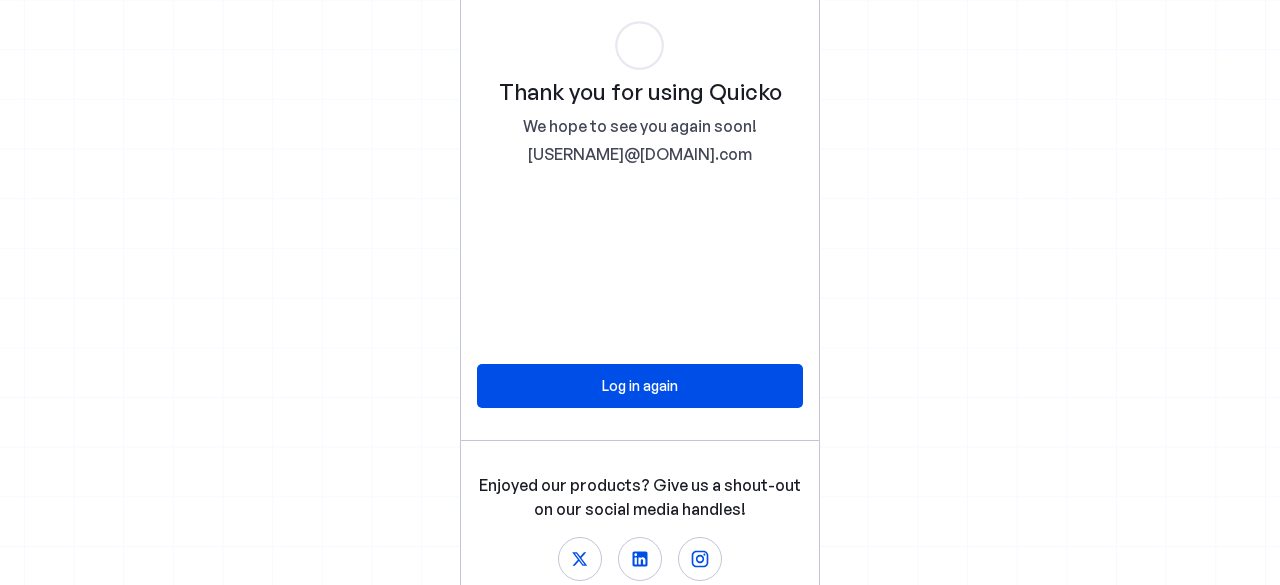 scroll, scrollTop: 0, scrollLeft: 0, axis: both 